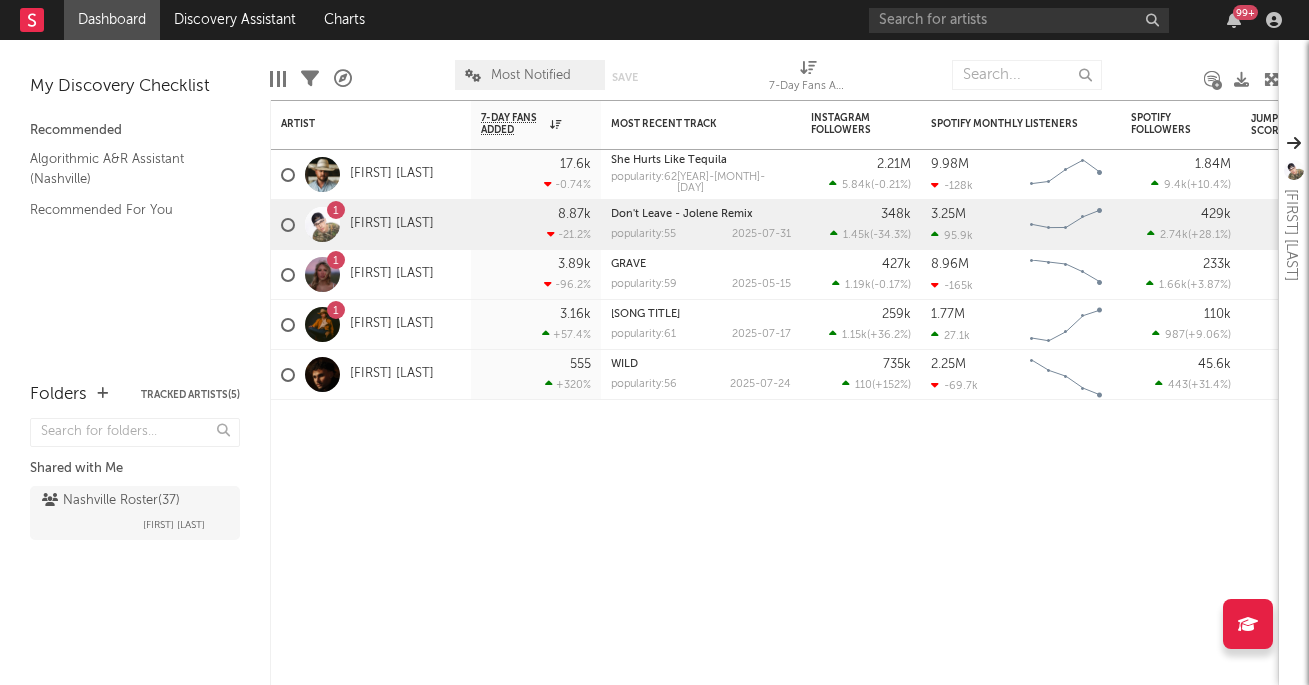 scroll, scrollTop: 0, scrollLeft: 0, axis: both 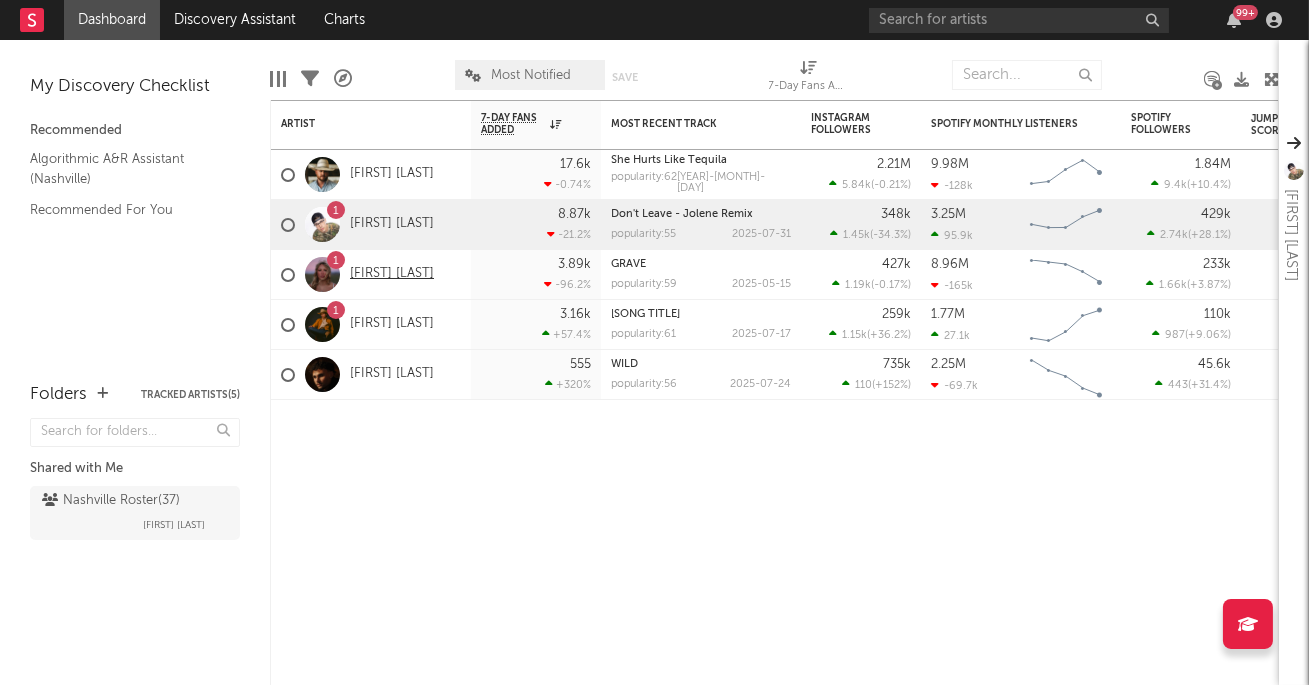 click on "[FIRST] [LAST]" at bounding box center [392, 274] 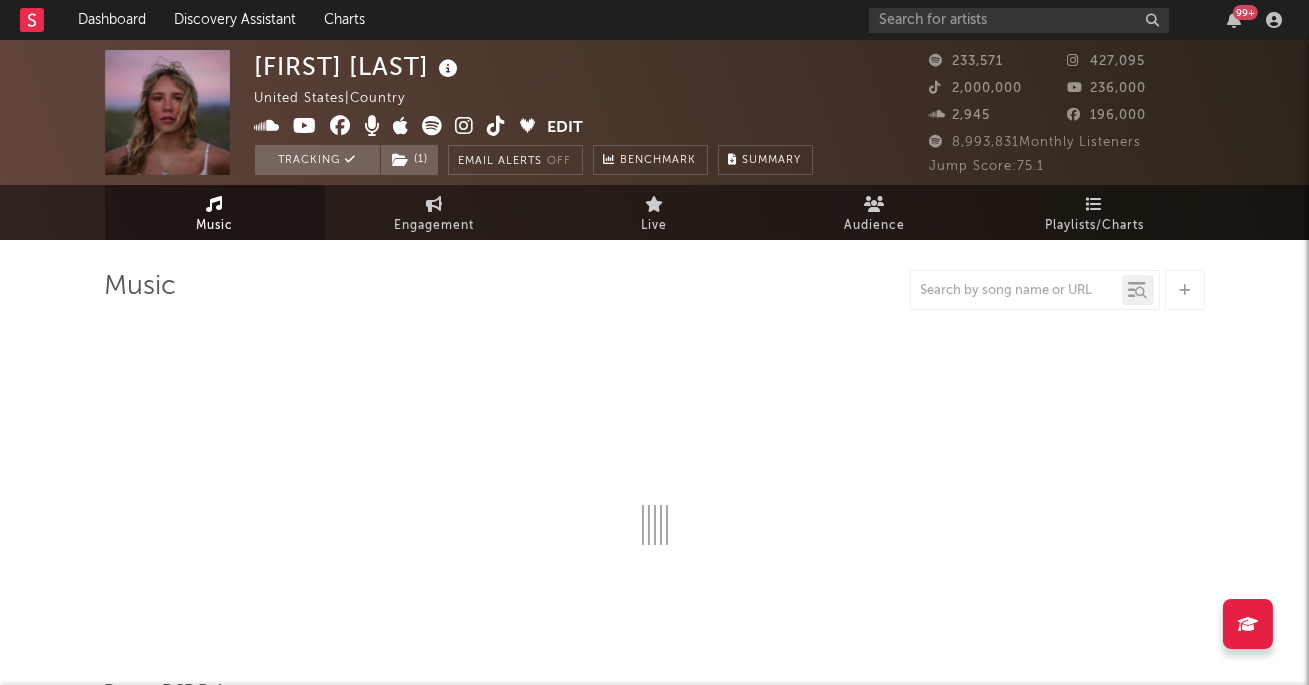 select on "6m" 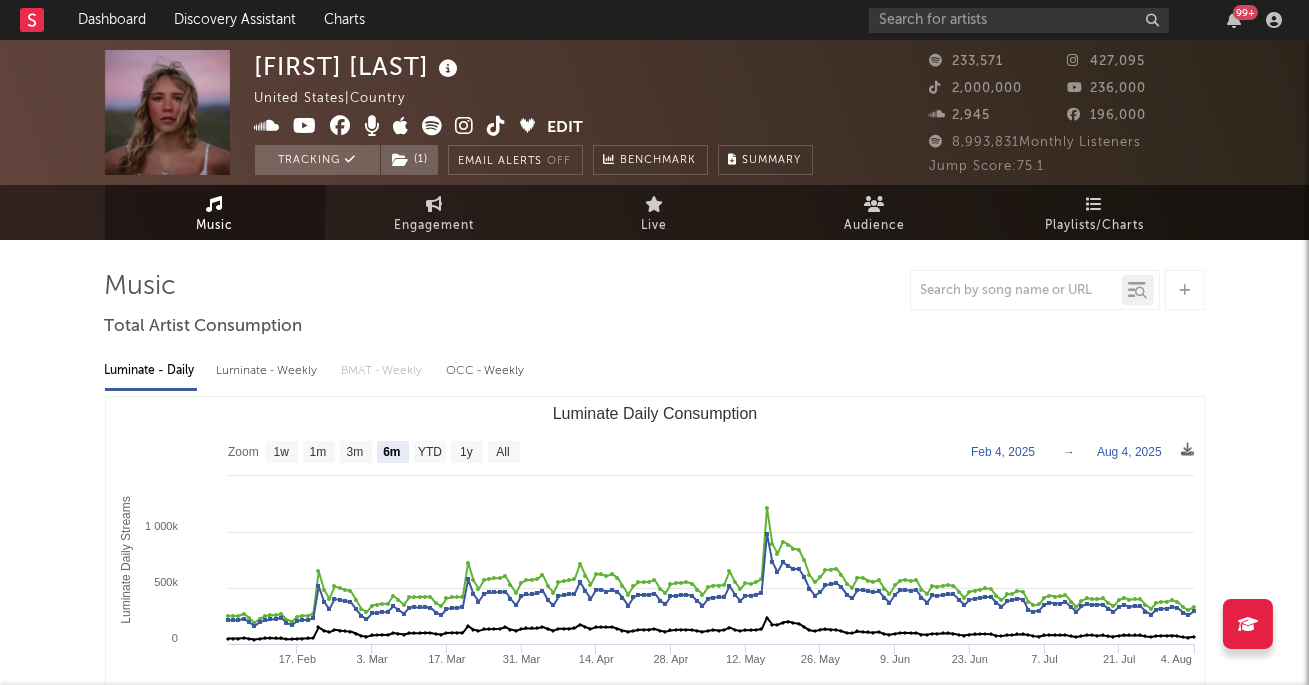 select on "6m" 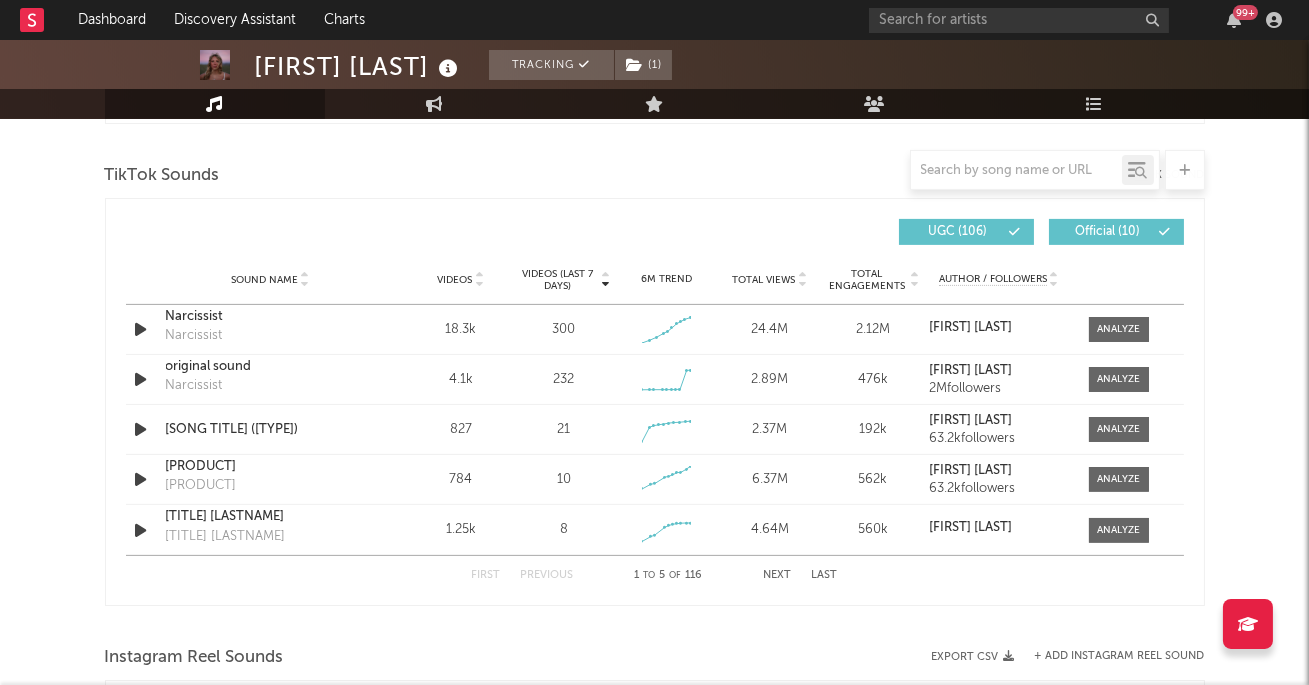 scroll, scrollTop: 1327, scrollLeft: 0, axis: vertical 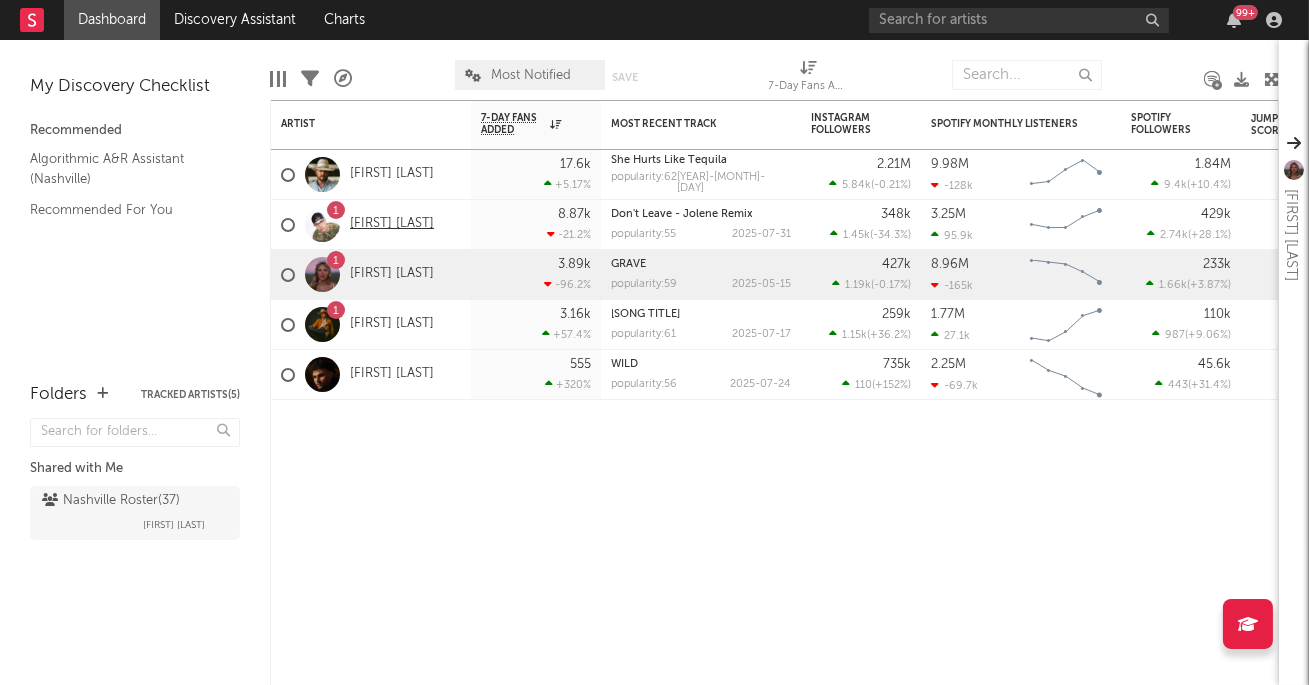 click on "[FIRST] [LAST]" at bounding box center [392, 224] 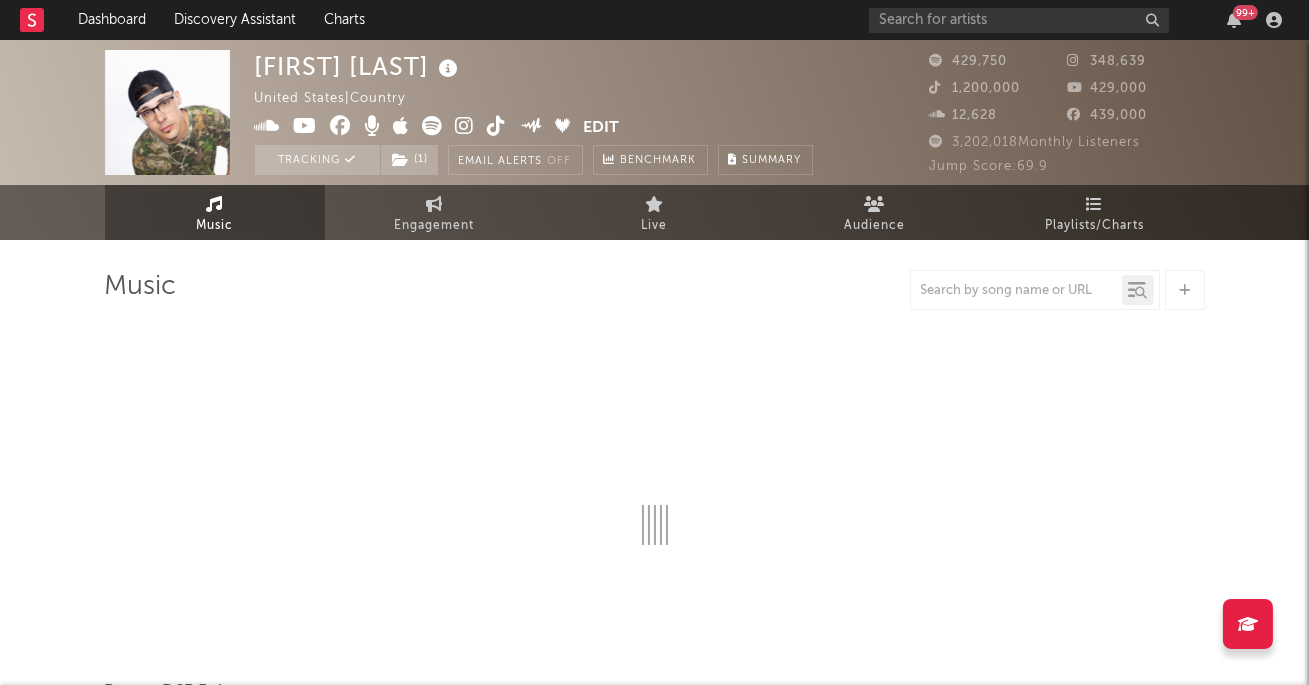 select on "6m" 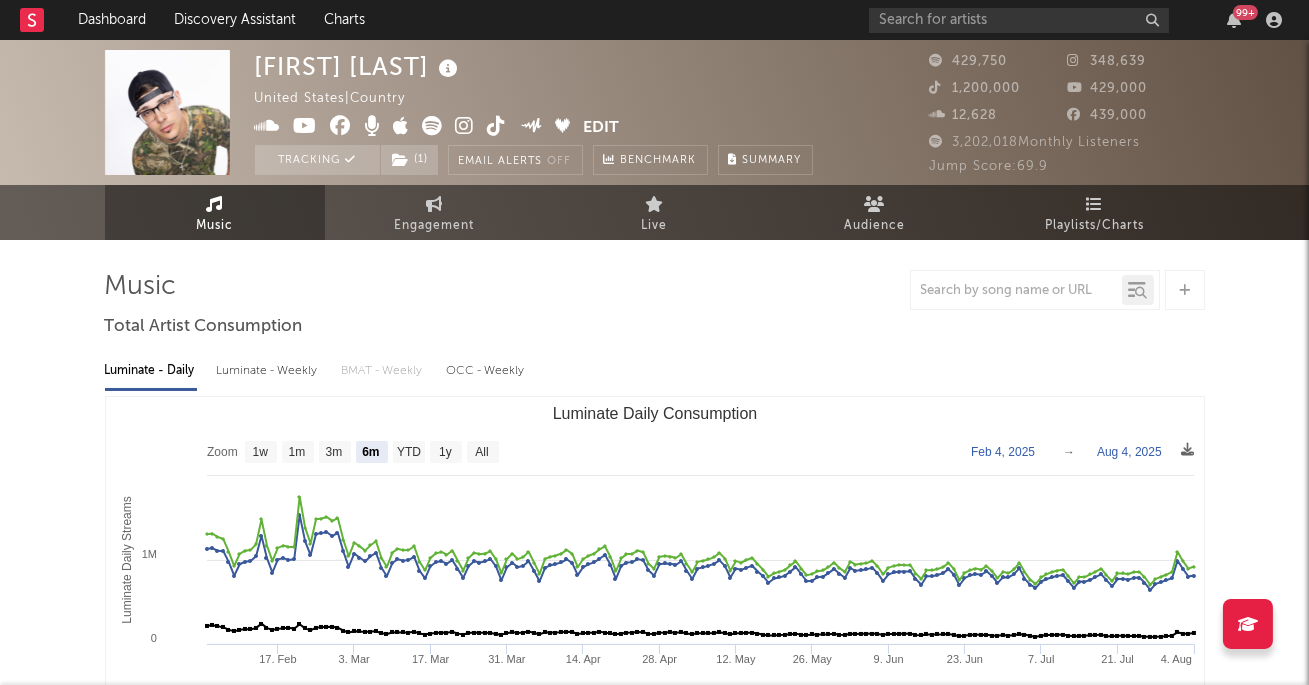 select on "6m" 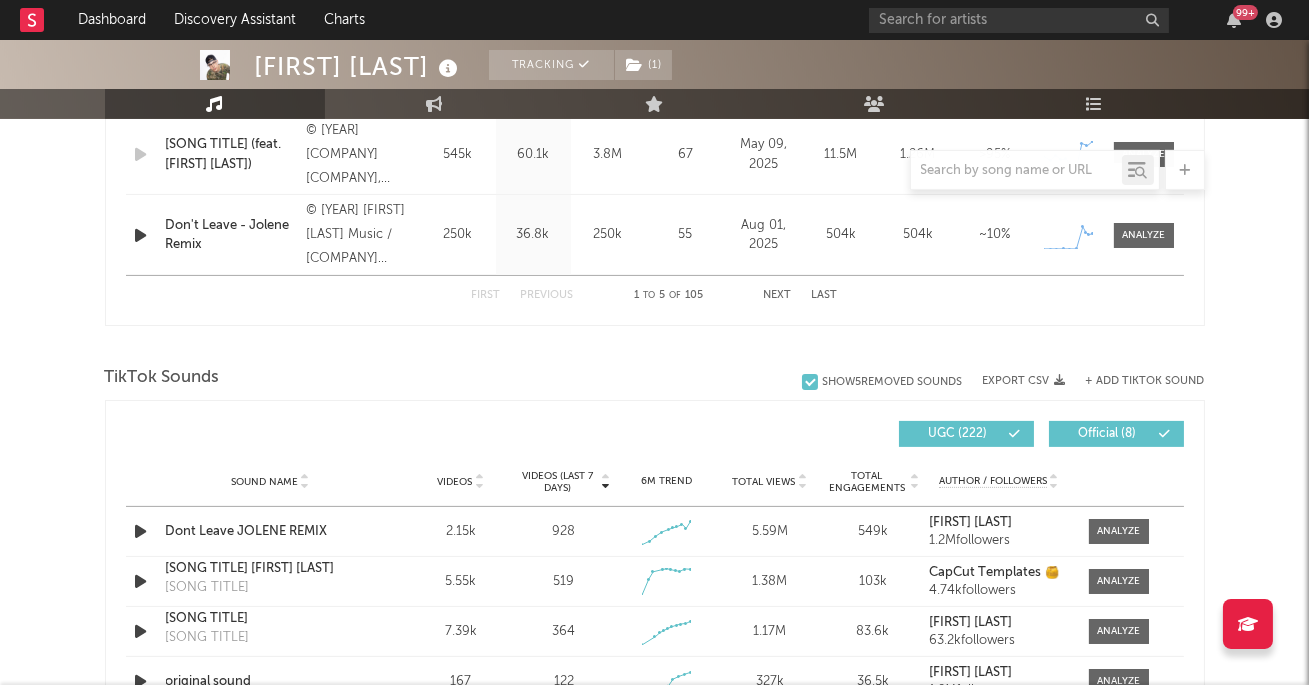 scroll, scrollTop: 1140, scrollLeft: 0, axis: vertical 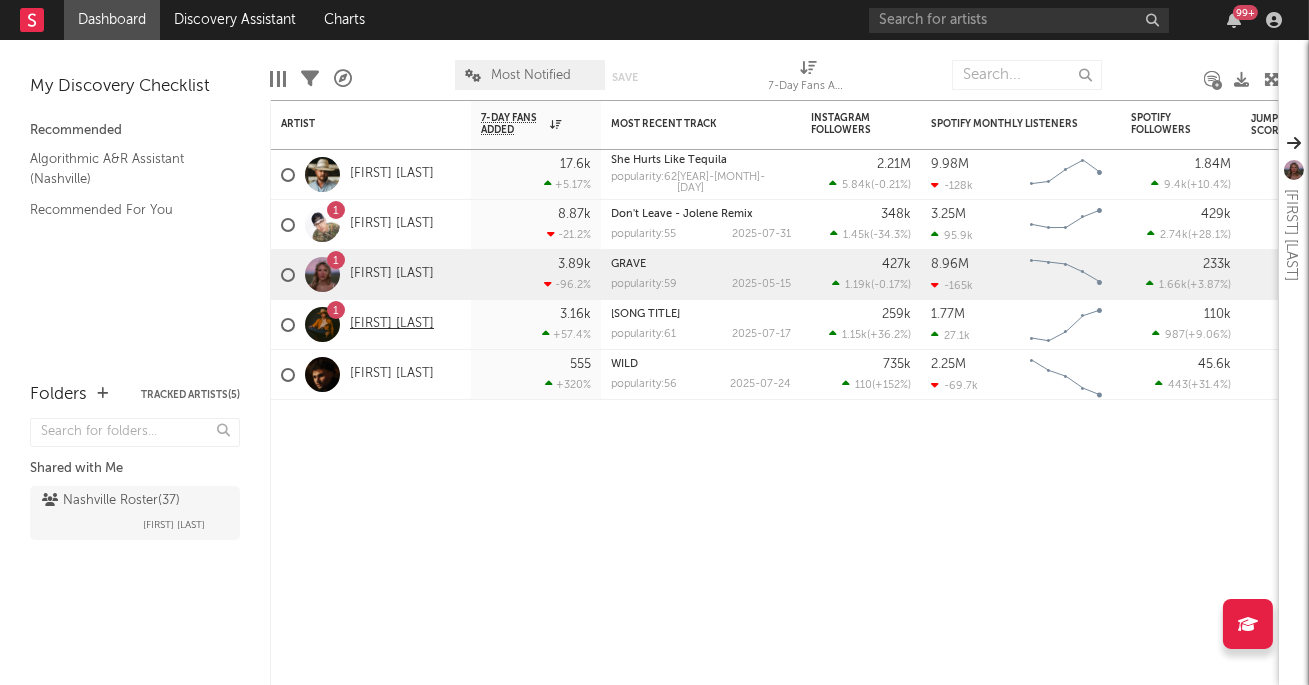 click on "[FIRST] [LAST]" at bounding box center (392, 324) 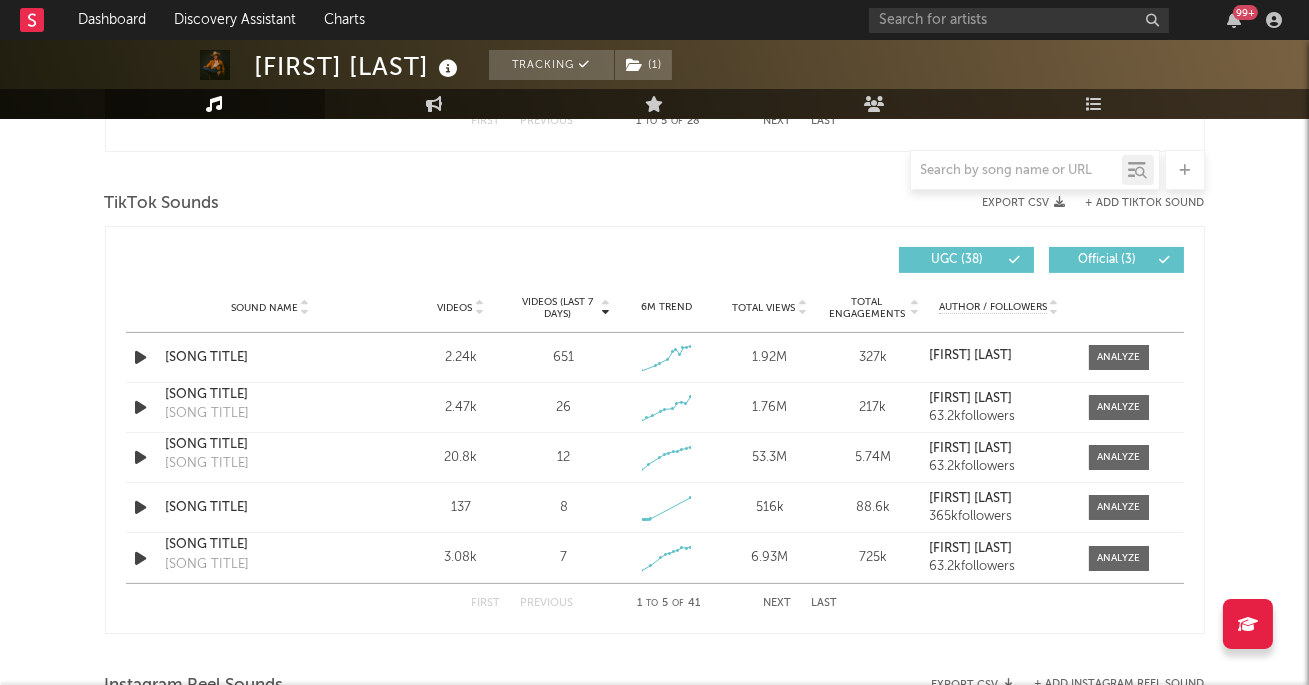 scroll, scrollTop: 1141, scrollLeft: 0, axis: vertical 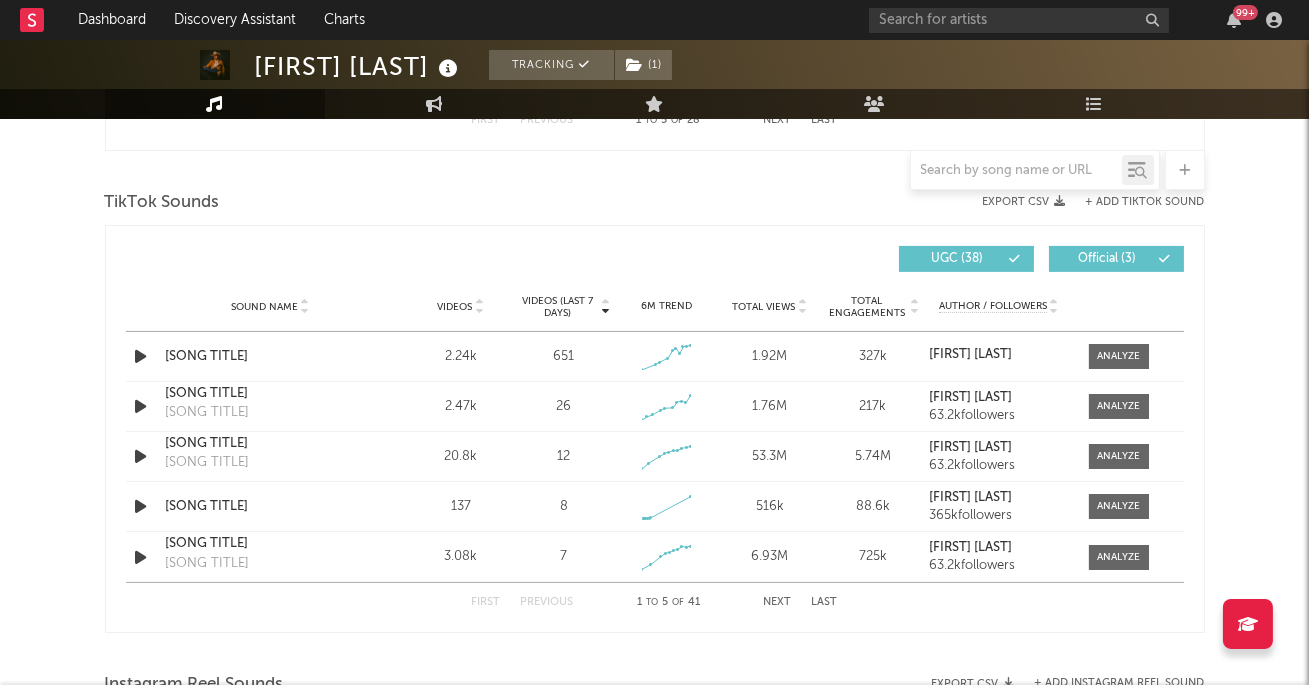 select on "6m" 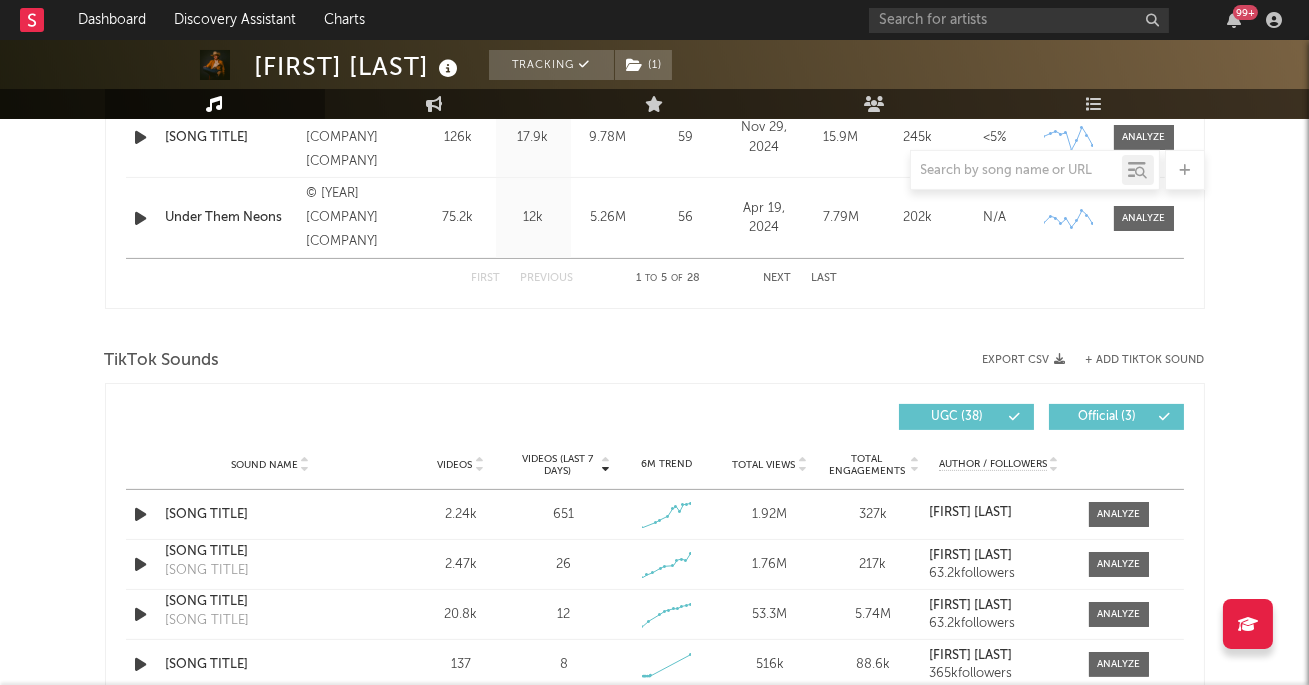 scroll, scrollTop: 1299, scrollLeft: 0, axis: vertical 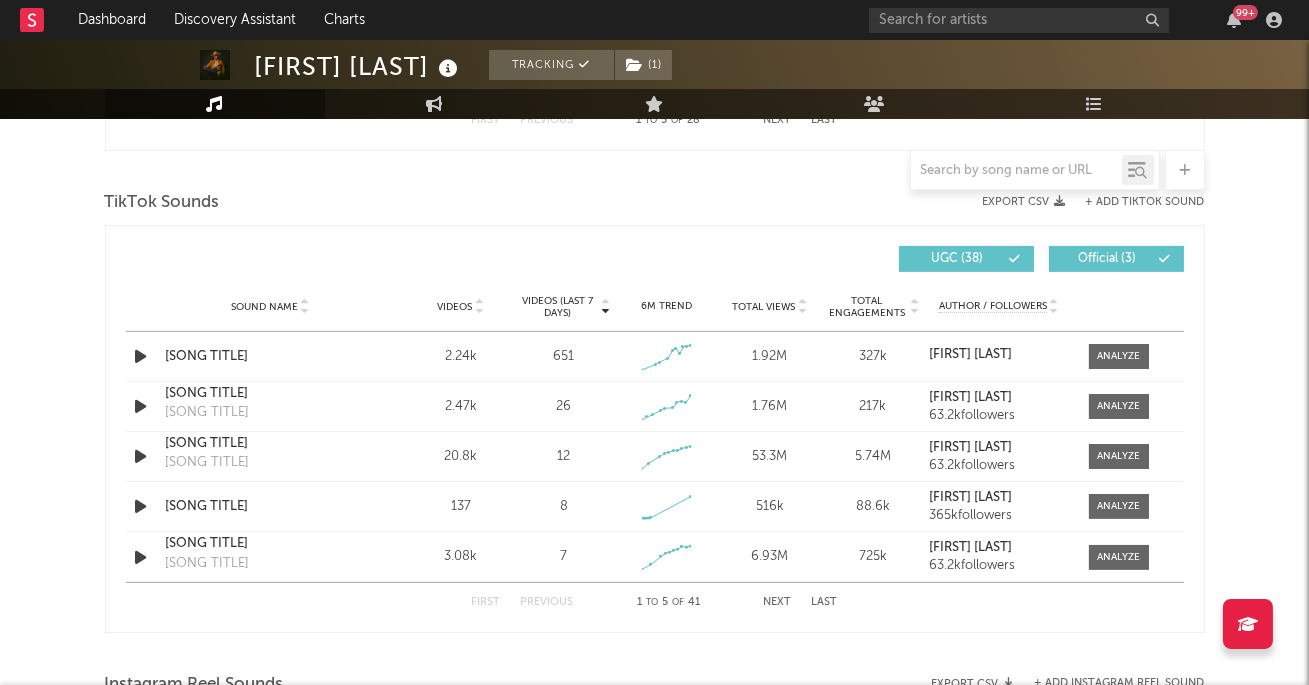 select on "6m" 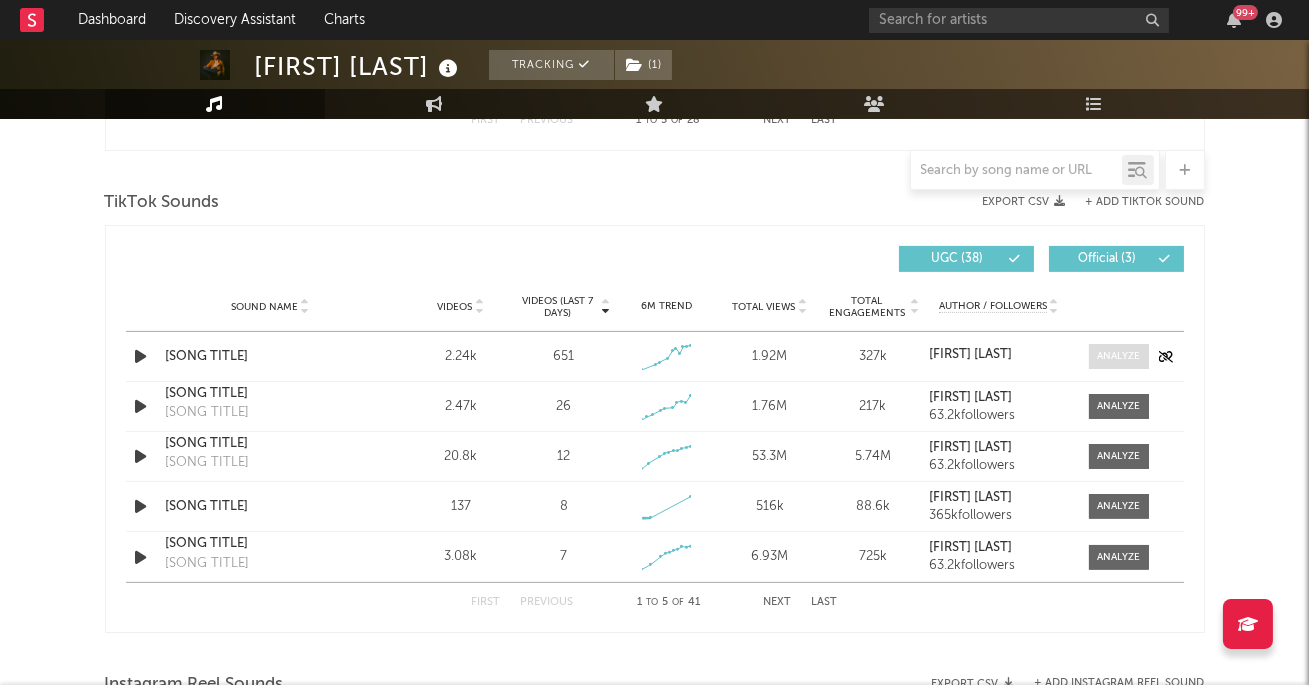 click at bounding box center (1118, 356) 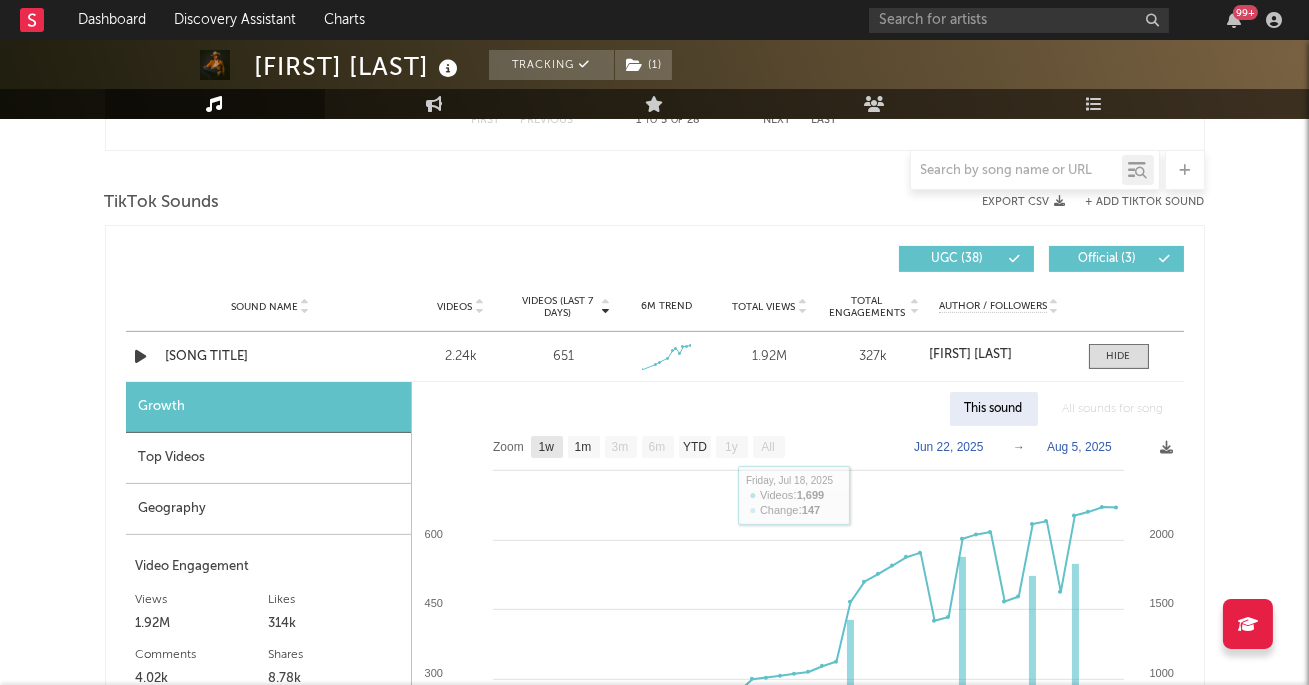 click on "1w" 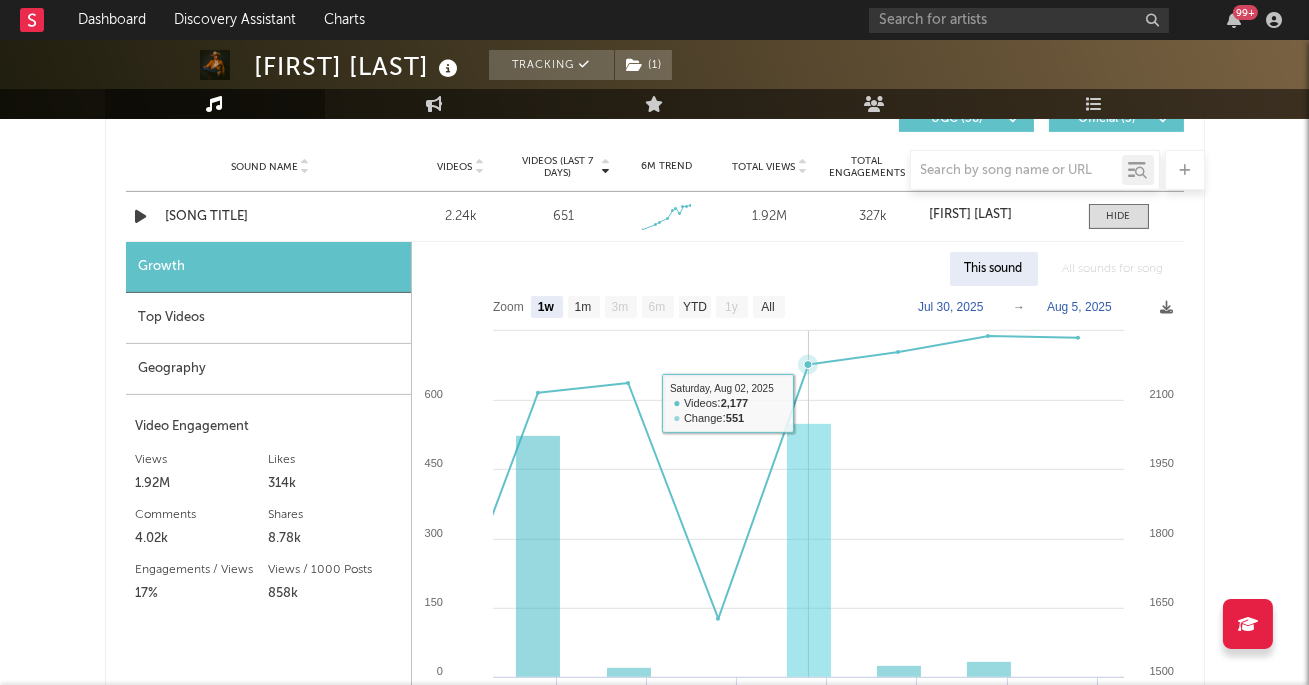 scroll, scrollTop: 1445, scrollLeft: 0, axis: vertical 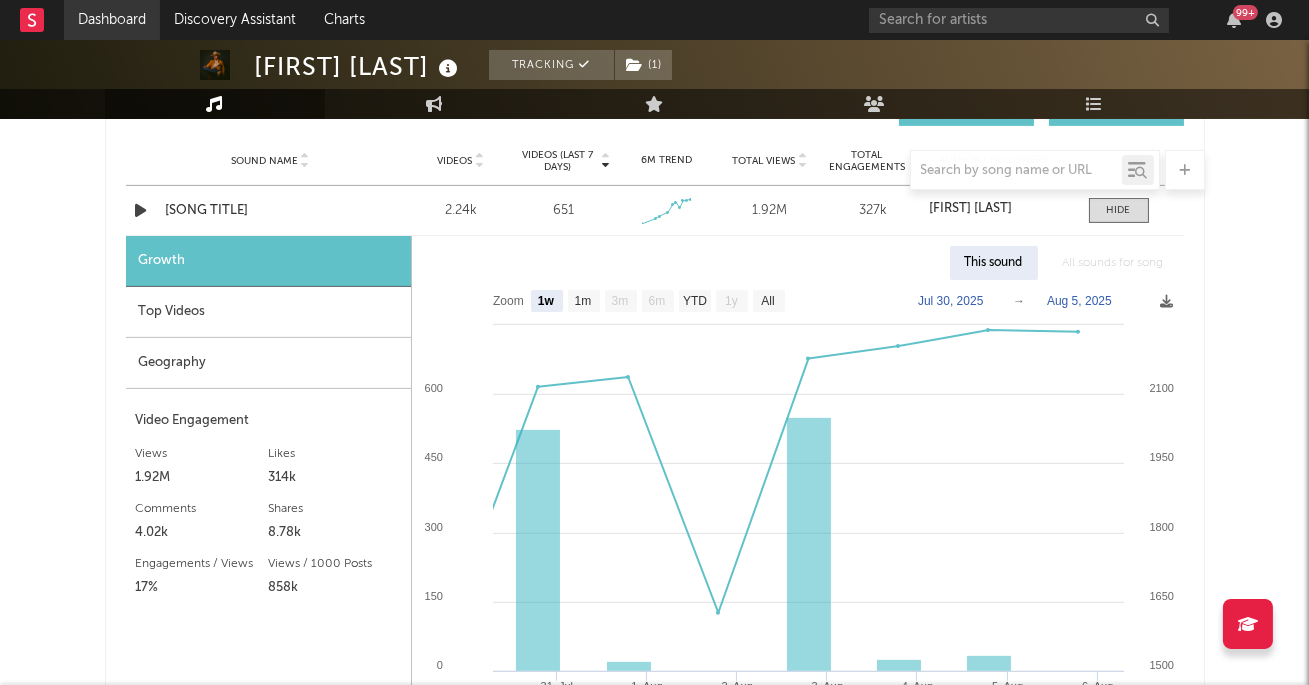 click on "Dashboard" at bounding box center [112, 20] 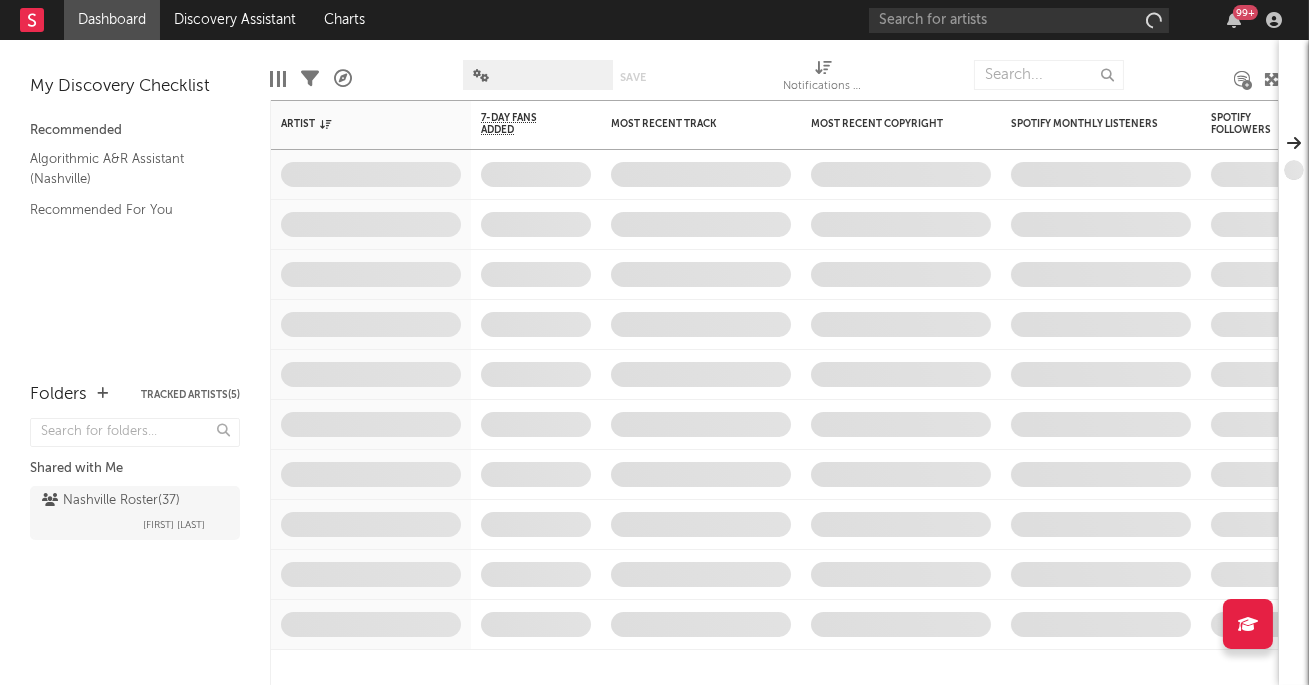 scroll, scrollTop: 0, scrollLeft: 0, axis: both 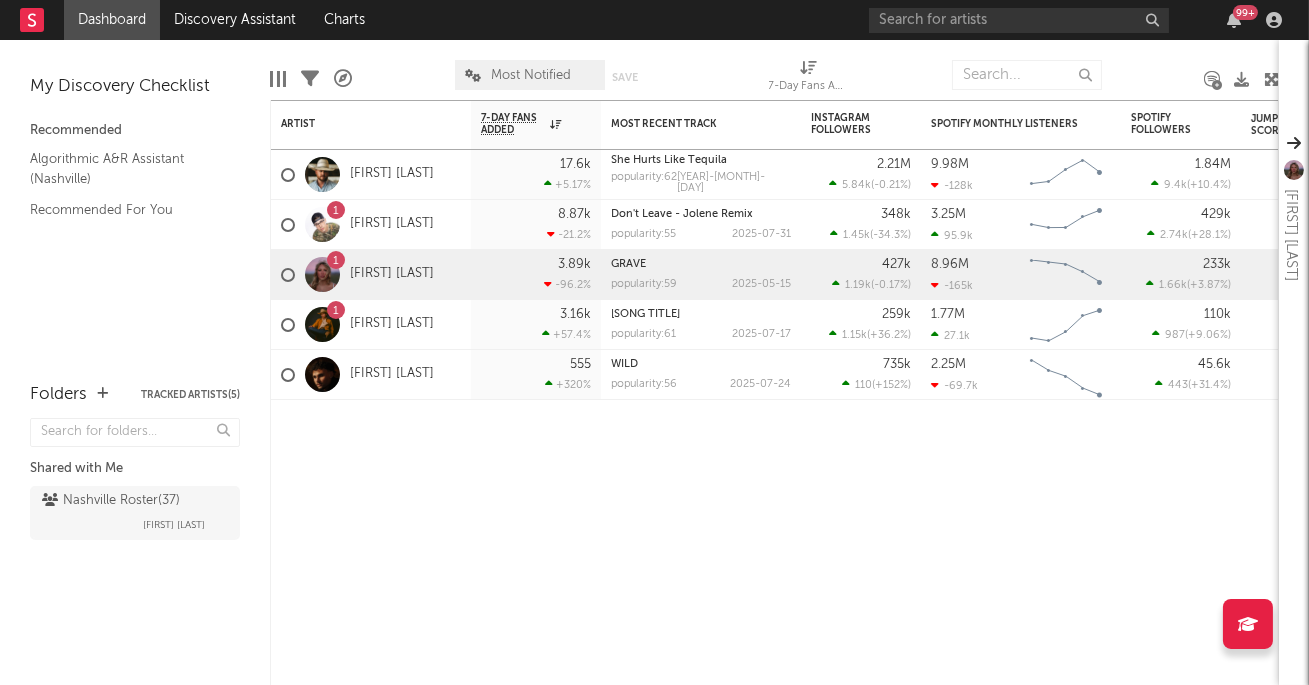 click on "Dashboard" at bounding box center (112, 20) 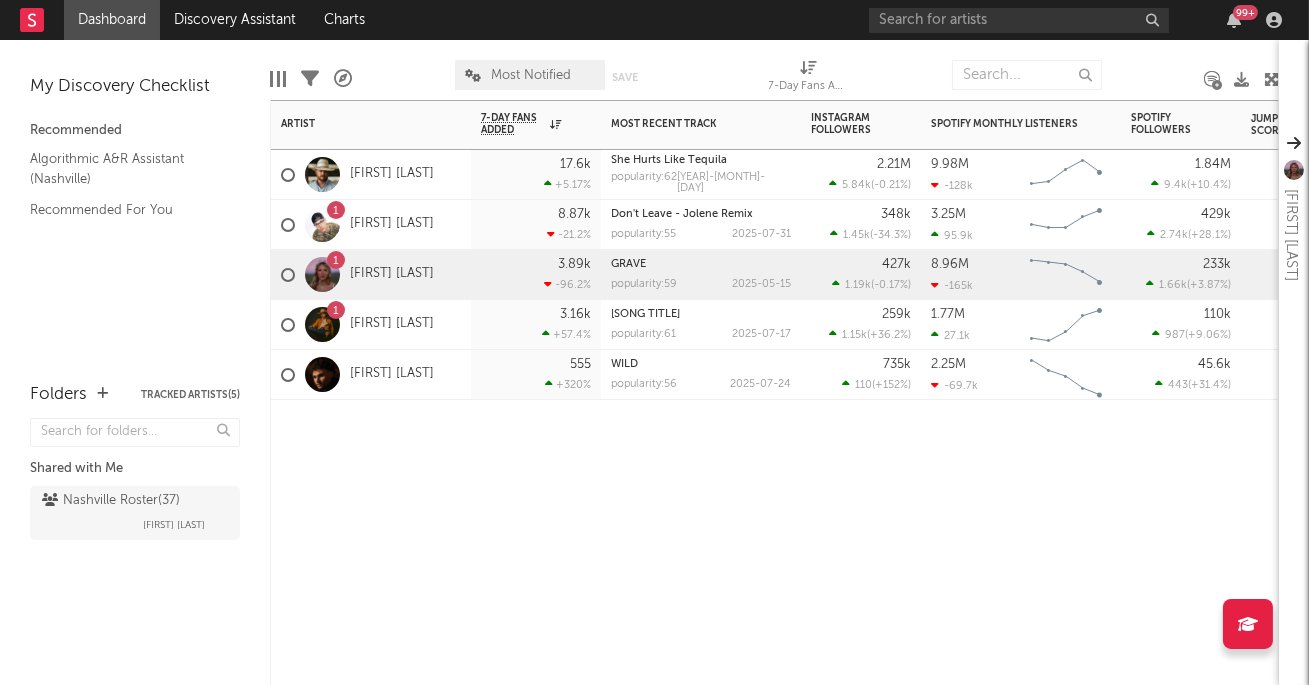 click on "8.87k -21.2 %" at bounding box center [536, 224] 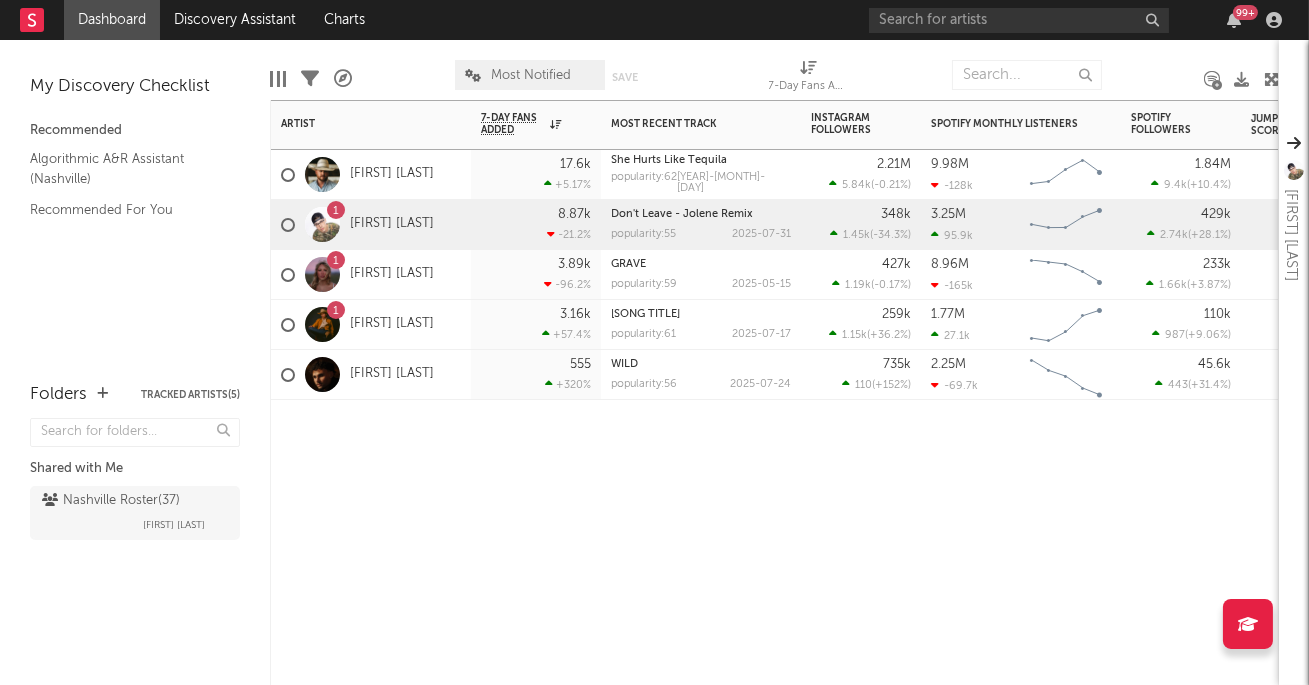 click on "3.89k -96.2 %" at bounding box center [536, 274] 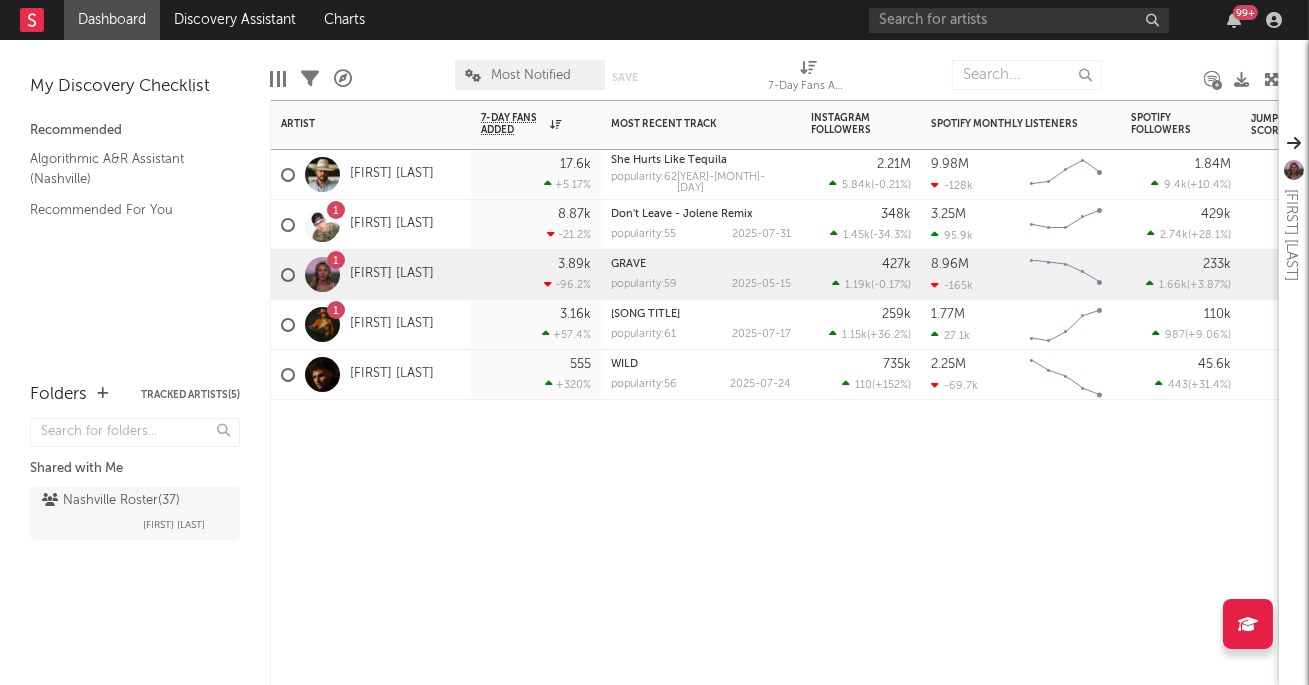 click on "8.87k -21.2 %" at bounding box center (536, 224) 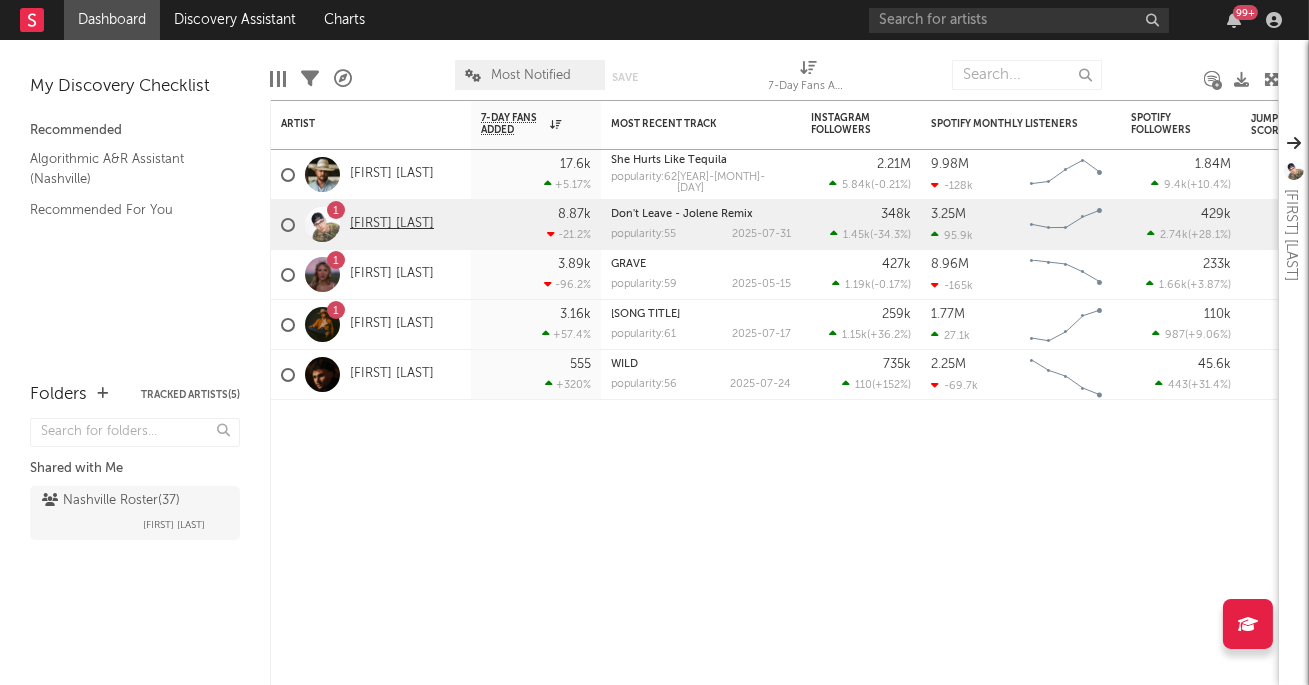 click on "[FIRST] [LAST]" at bounding box center (392, 224) 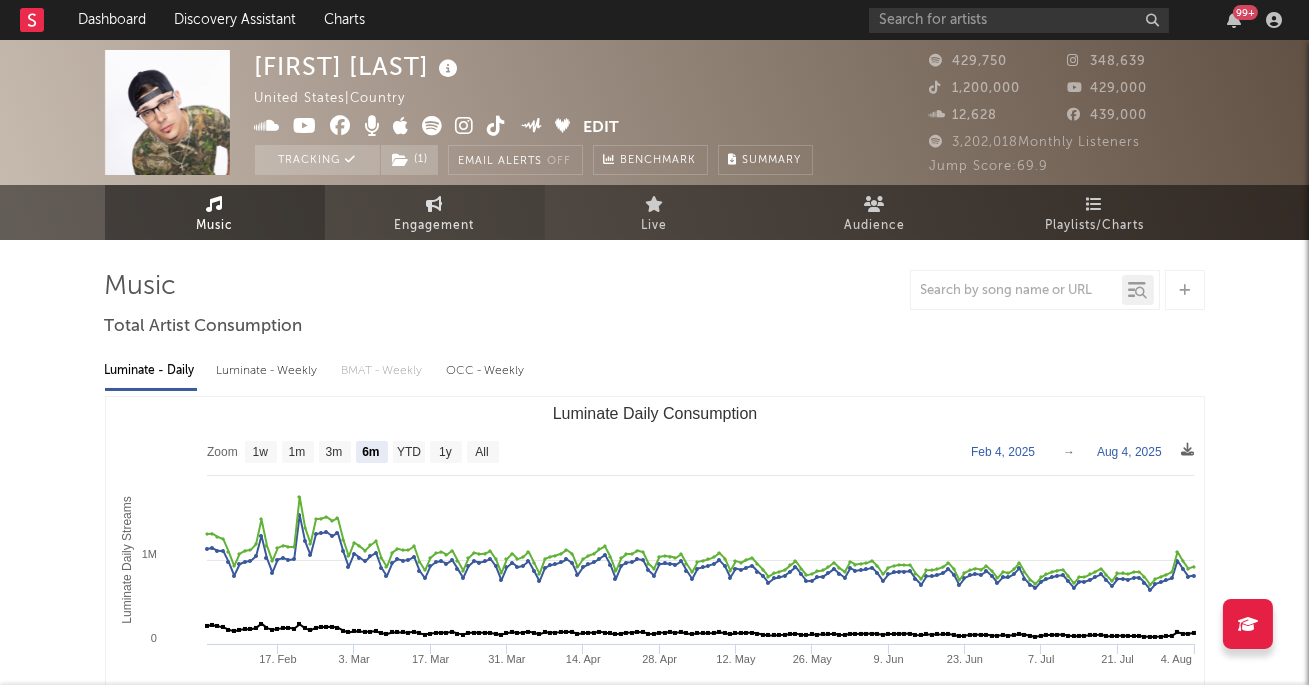 select on "6m" 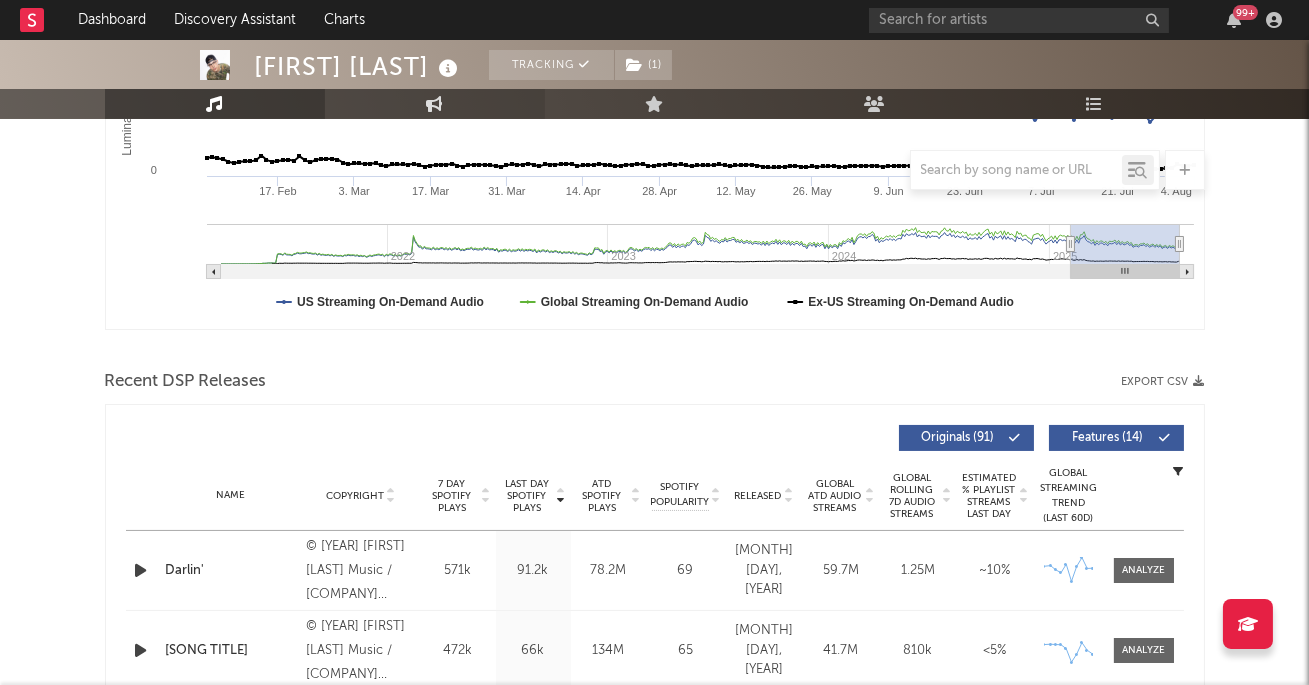 scroll, scrollTop: 0, scrollLeft: 0, axis: both 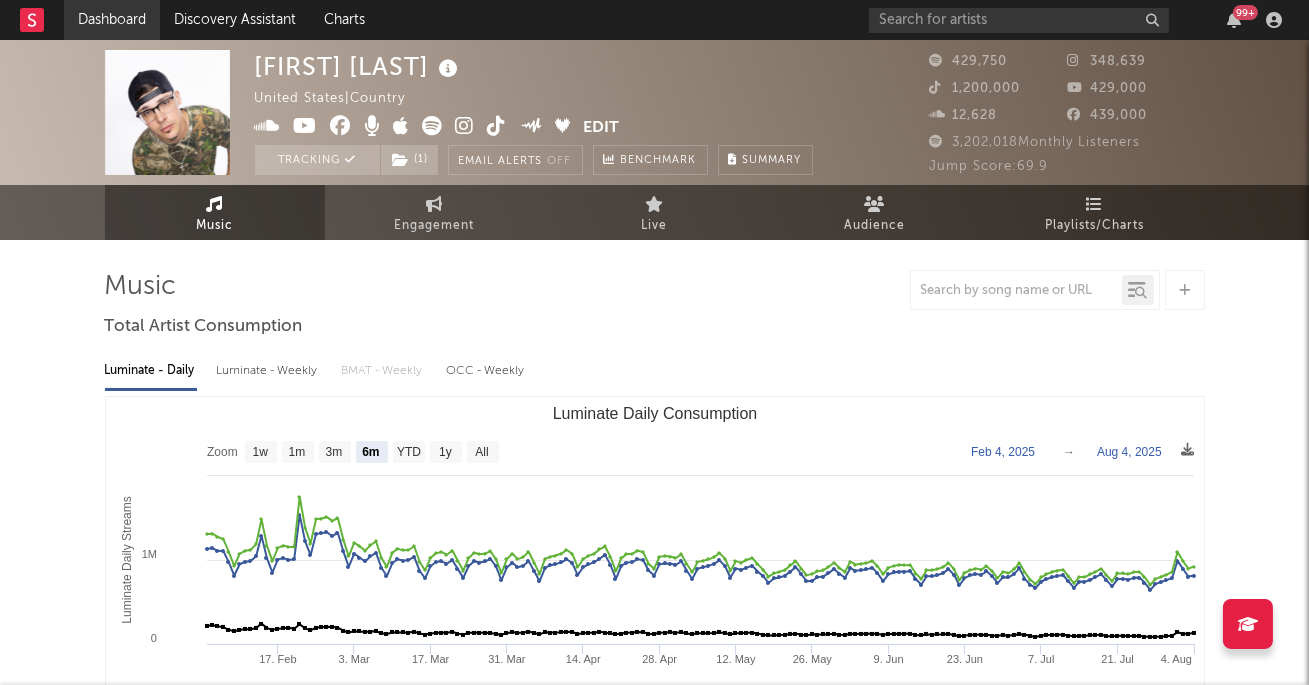 click on "Dashboard" at bounding box center [112, 20] 